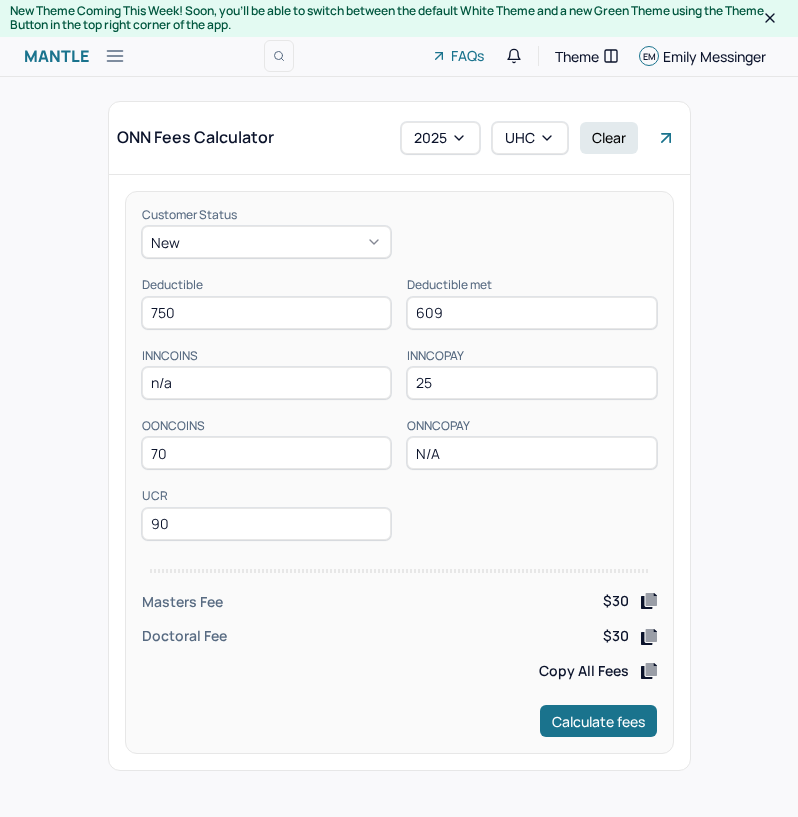 scroll, scrollTop: 0, scrollLeft: 0, axis: both 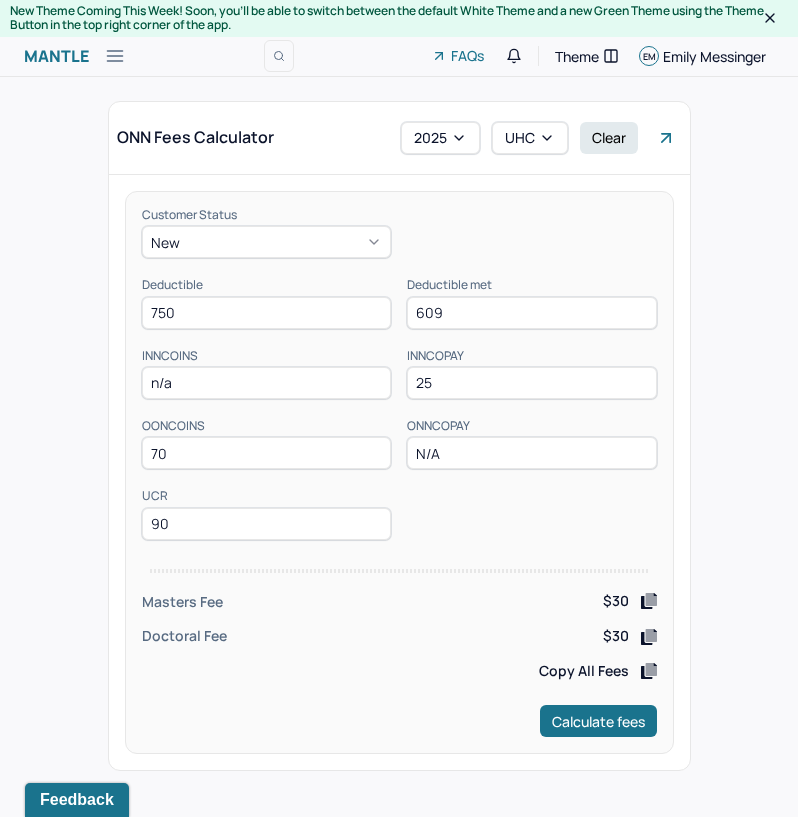 drag, startPoint x: 206, startPoint y: 304, endPoint x: 79, endPoint y: 331, distance: 129.83836 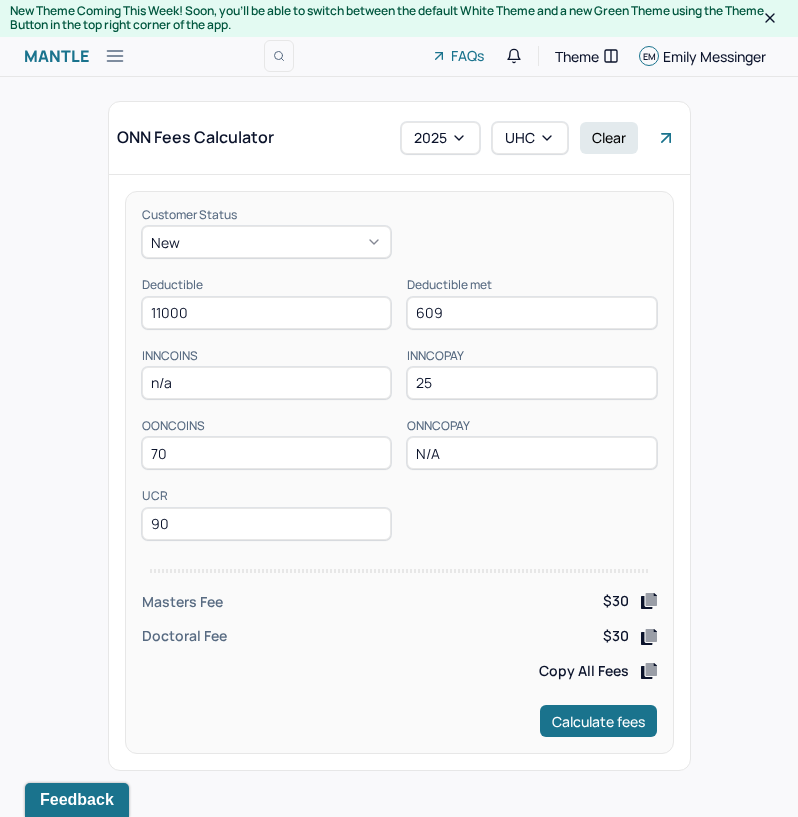 type on "11000" 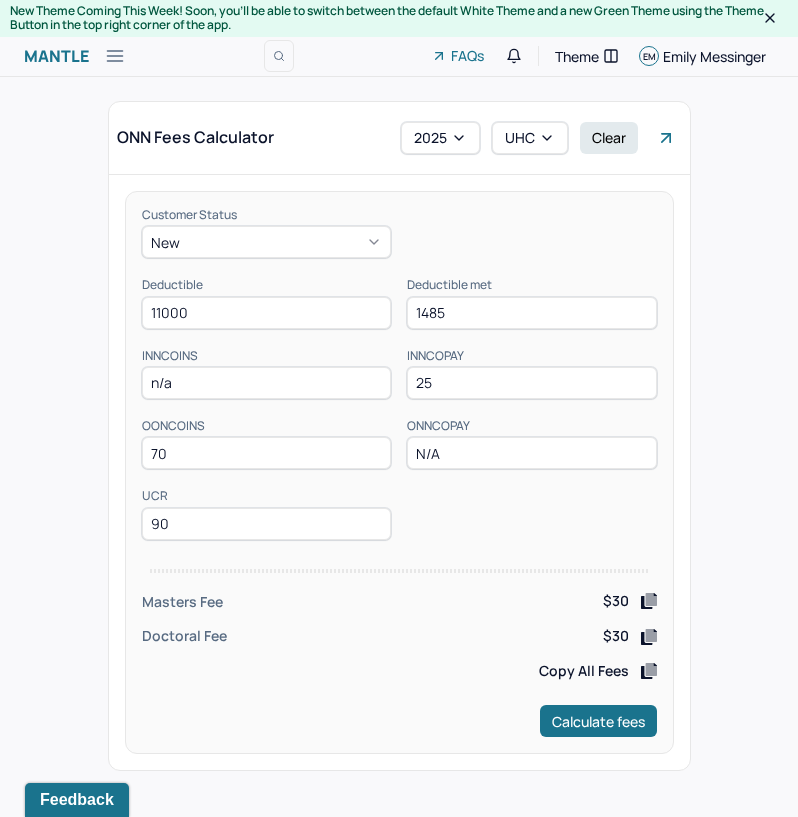 type on "1485" 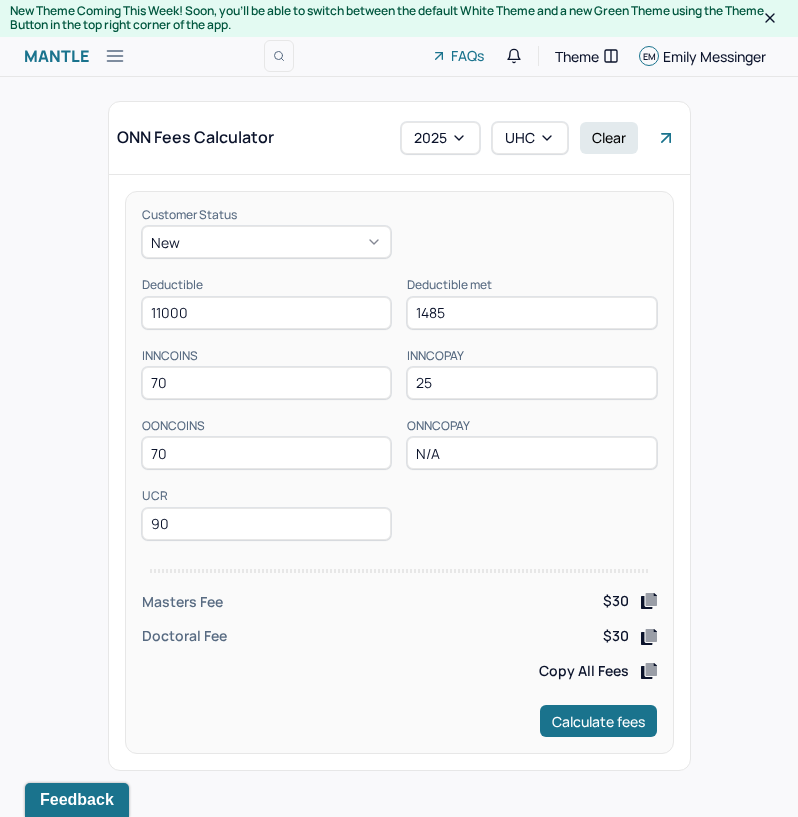 type on "70" 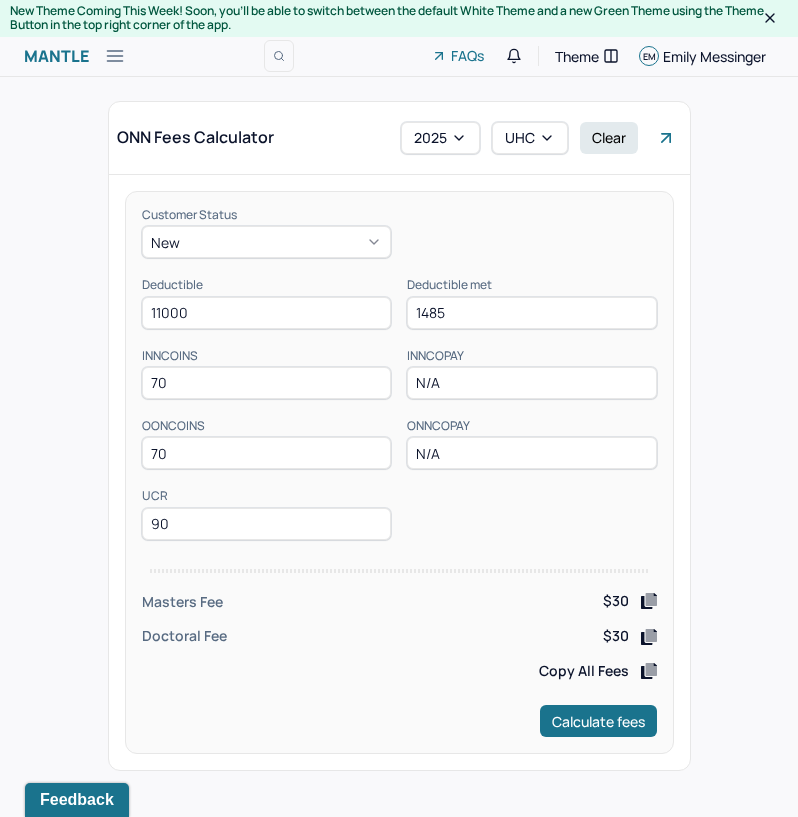 type on "N/A" 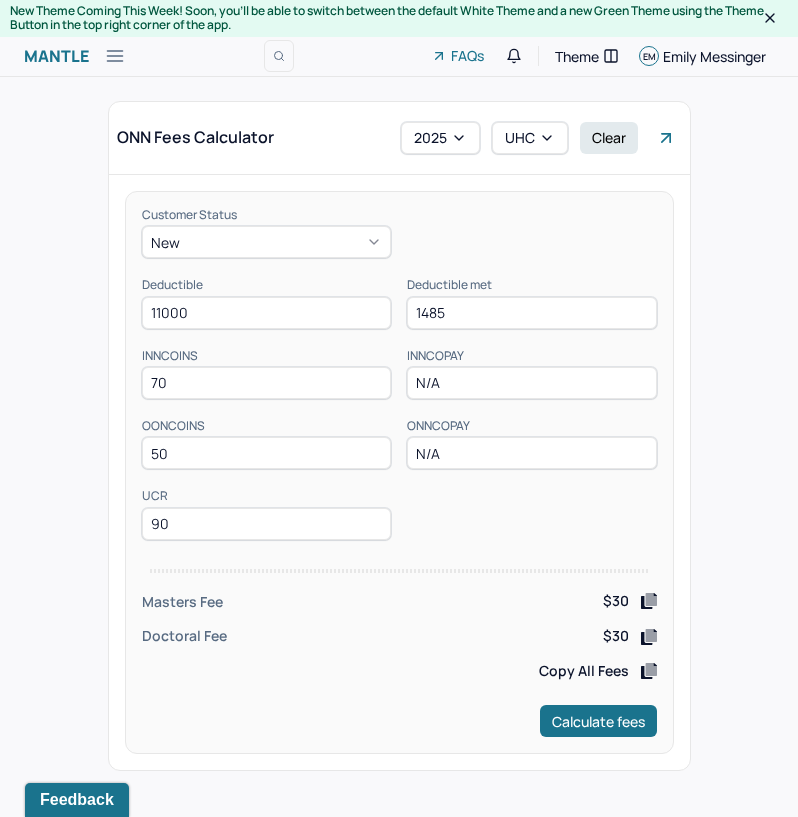 type on "50" 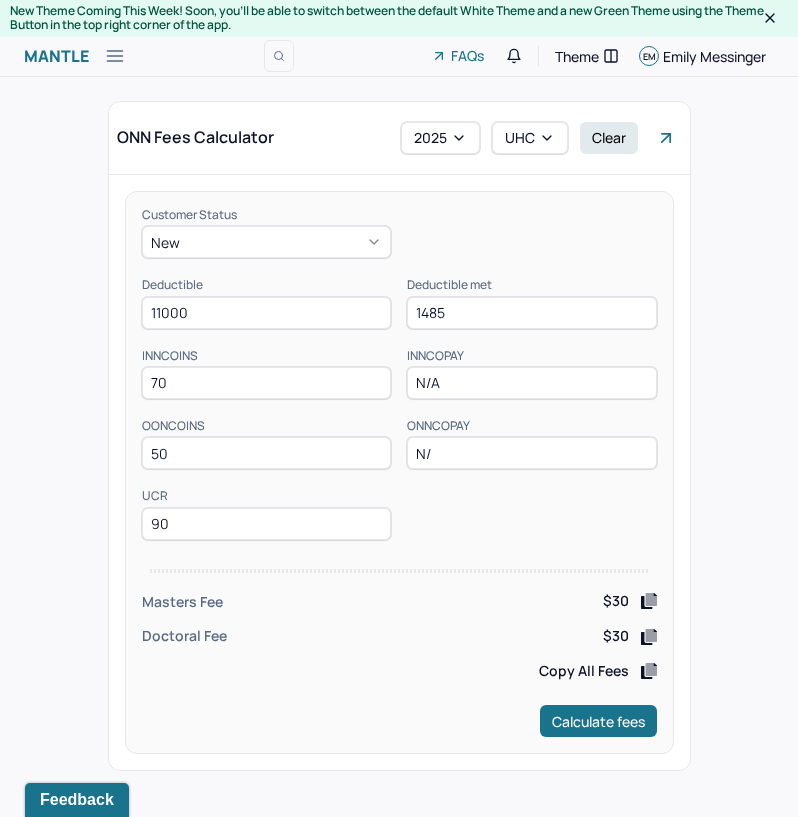 type on "N/A" 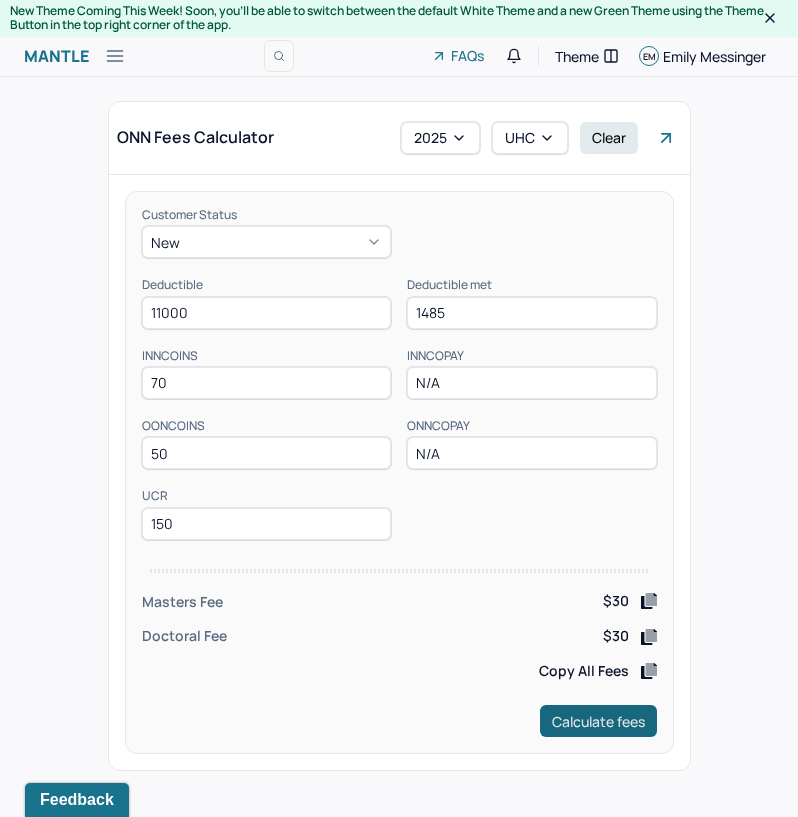 type on "150" 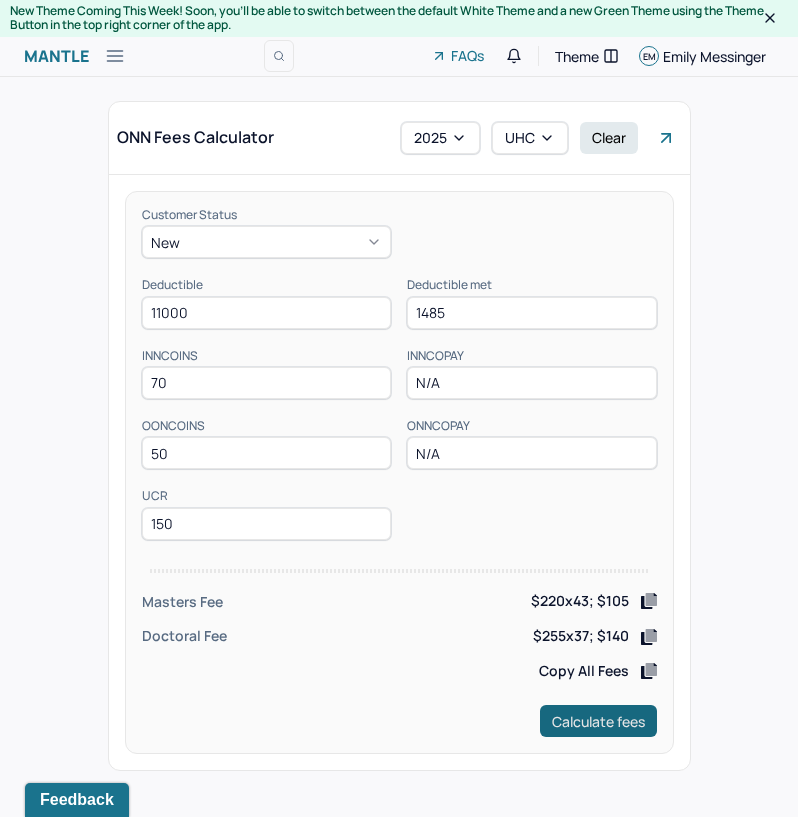 click on "Calculate fees" at bounding box center [598, 721] 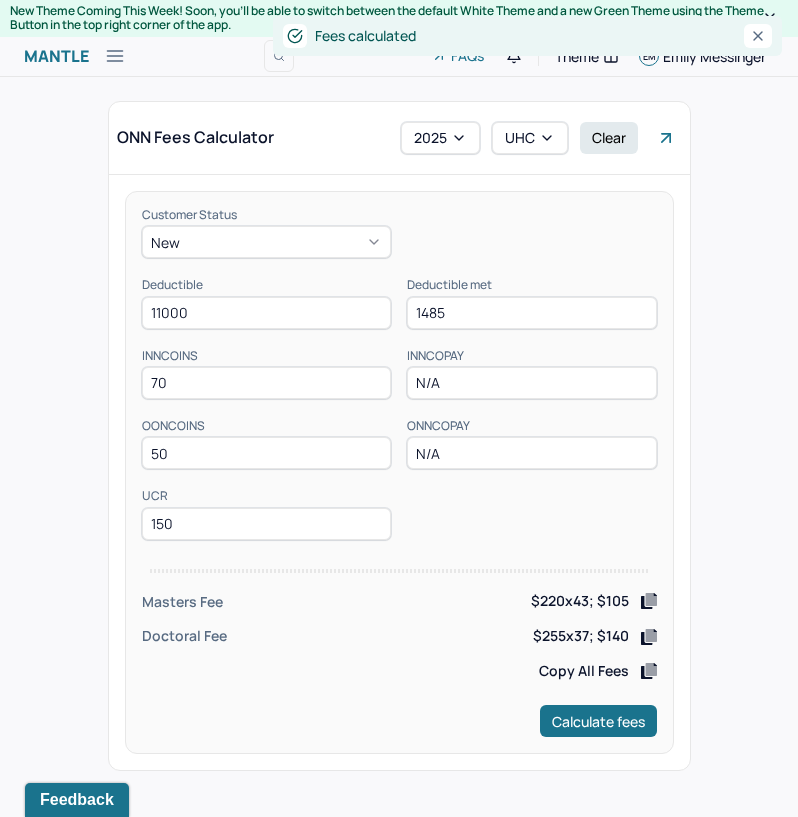 click 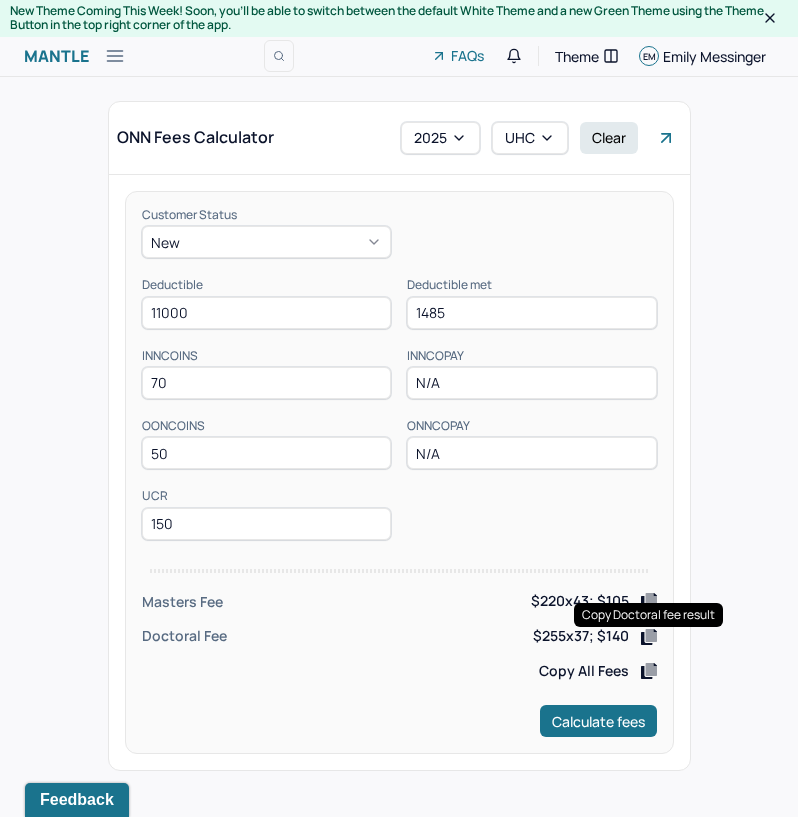 click 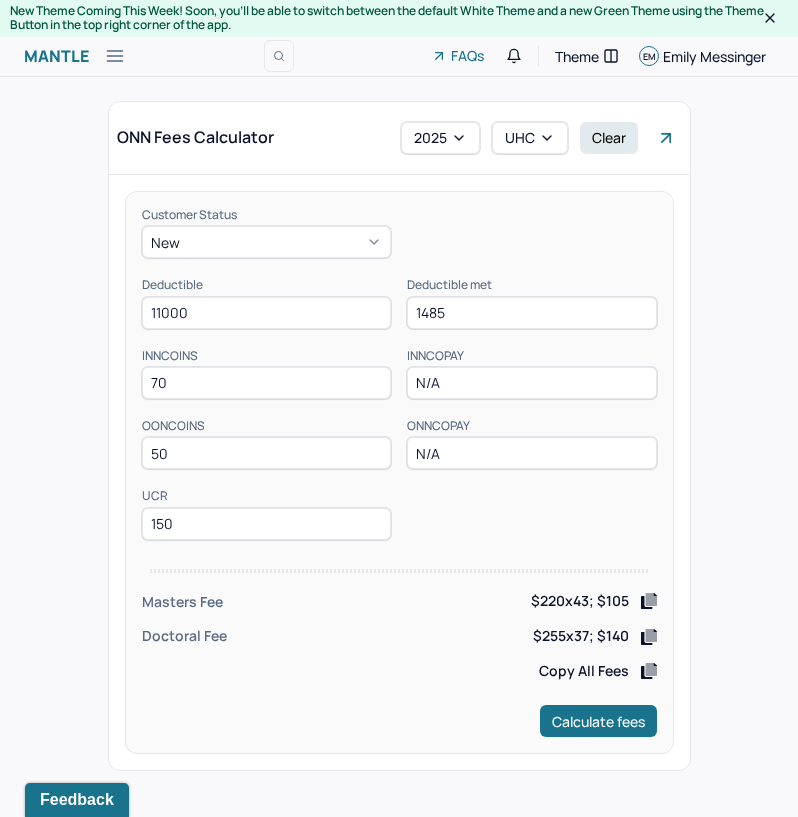 drag, startPoint x: 273, startPoint y: 313, endPoint x: -1, endPoint y: 349, distance: 276.35486 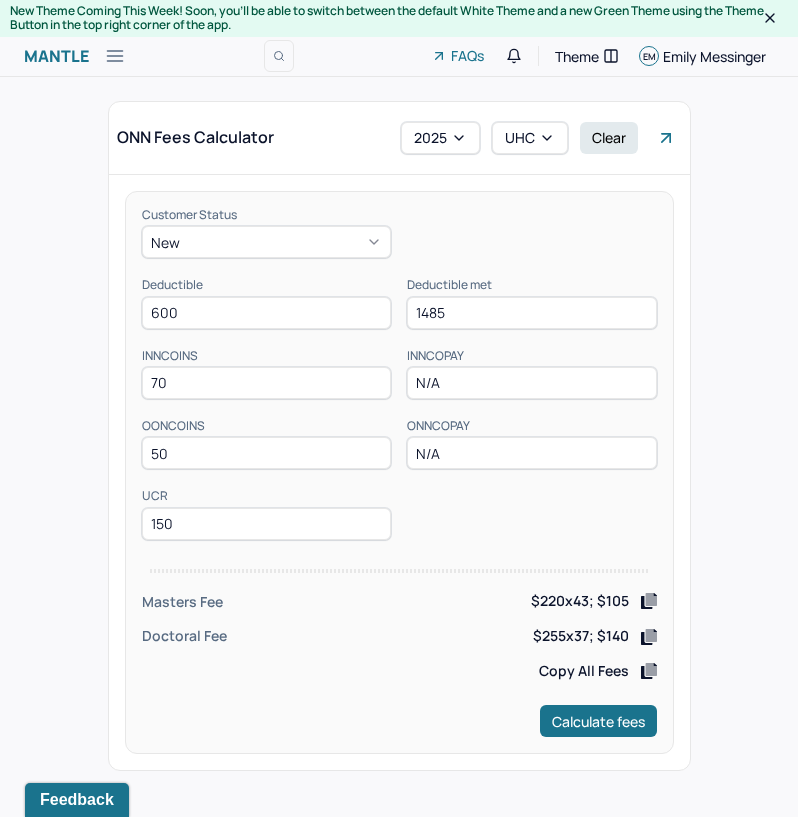 type on "600" 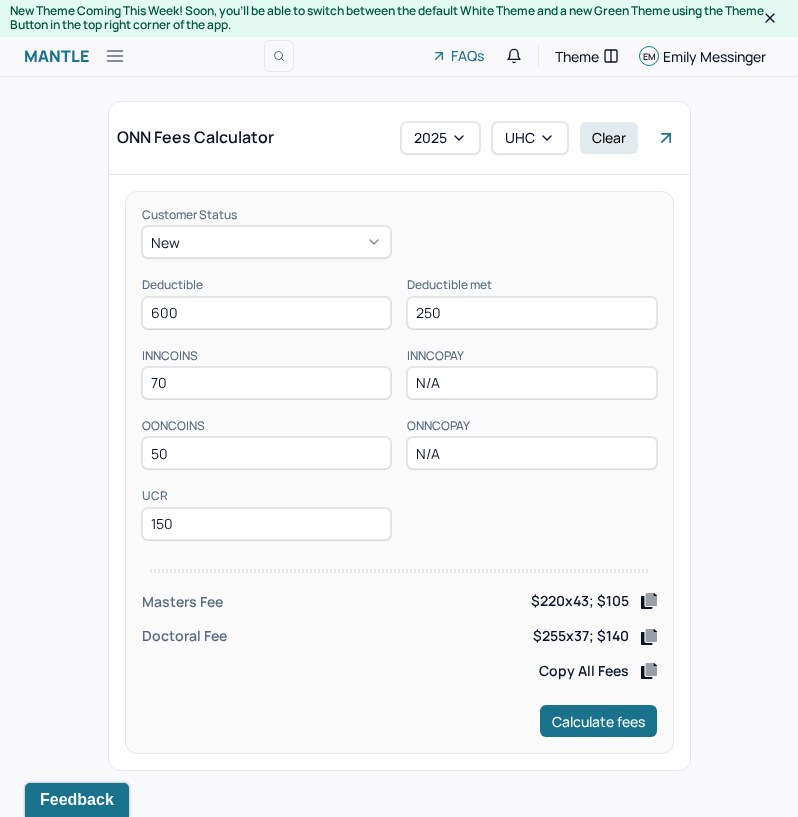 type on "250" 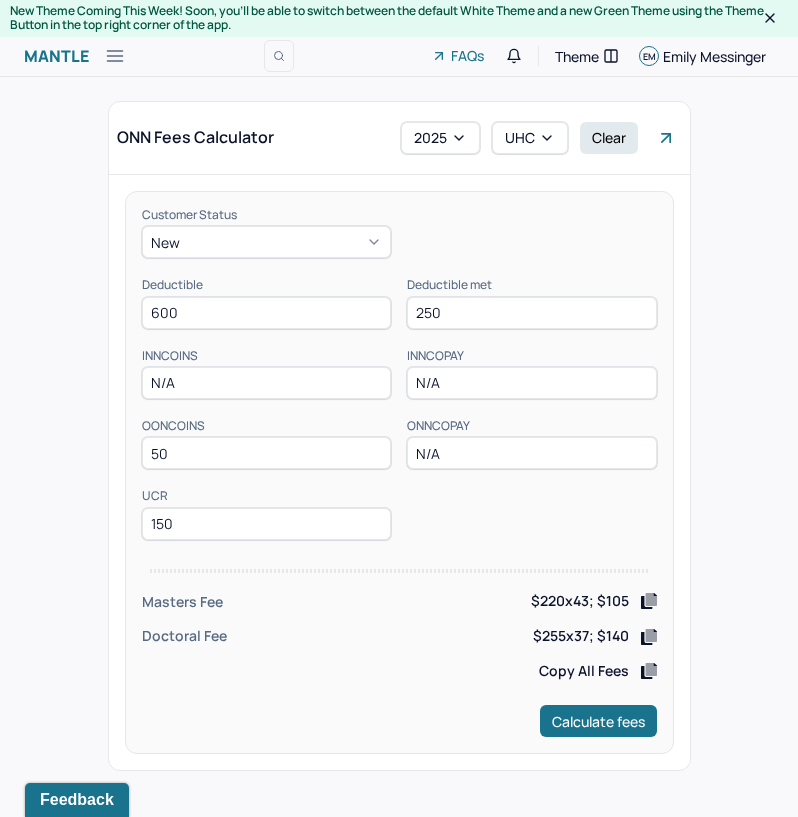 type on "N/A" 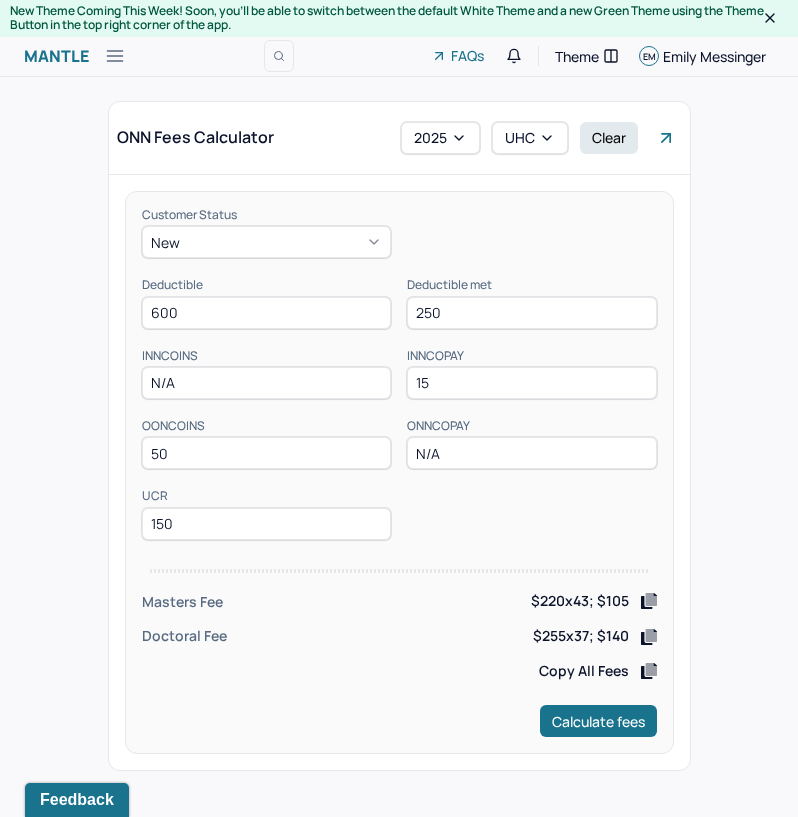 type on "15" 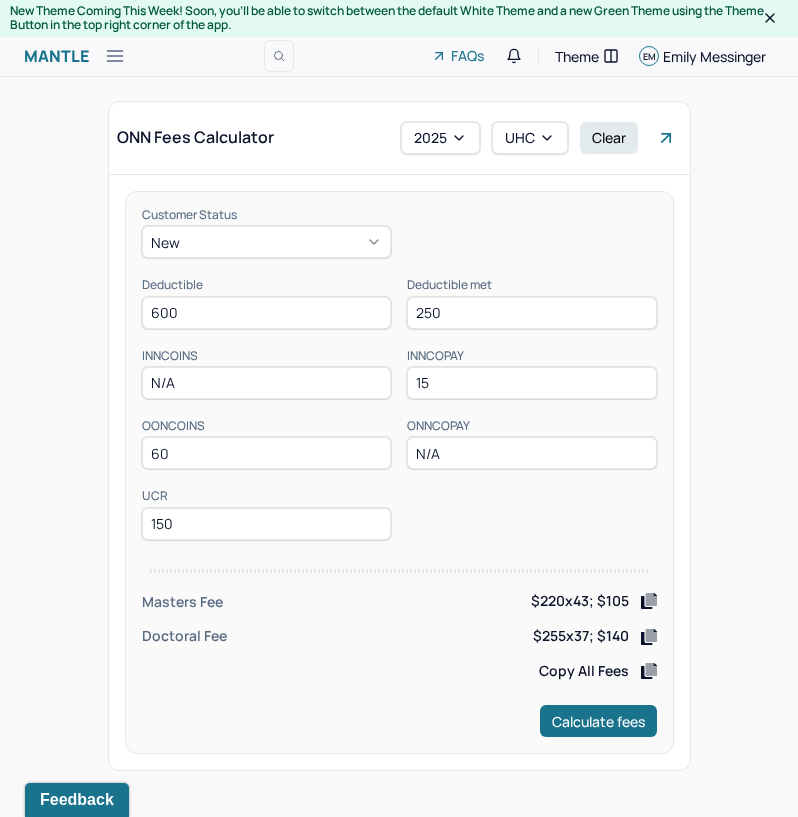 type on "60" 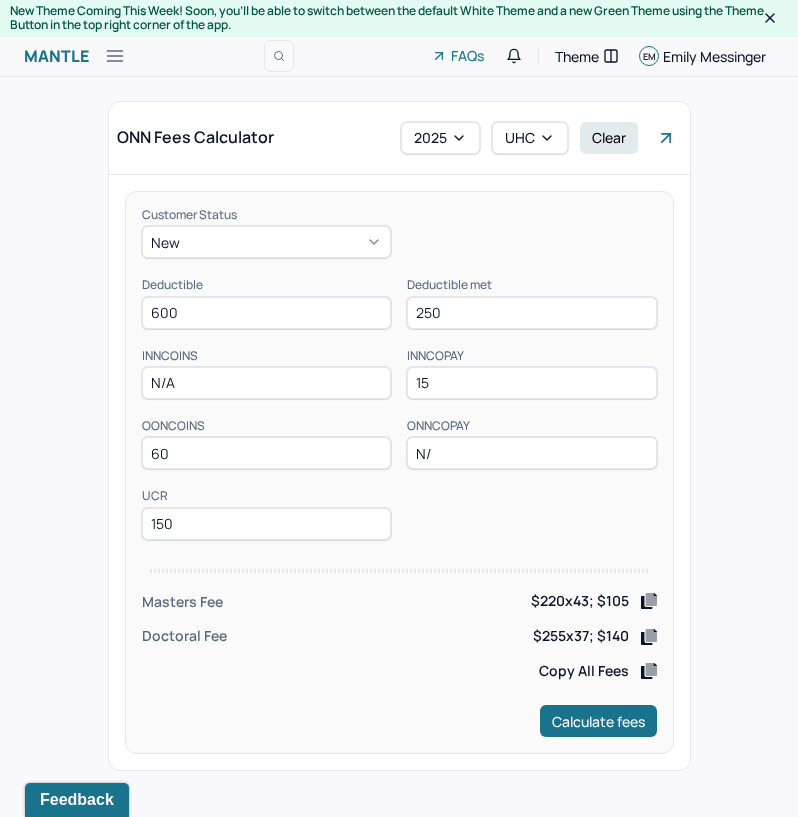 type on "N/A" 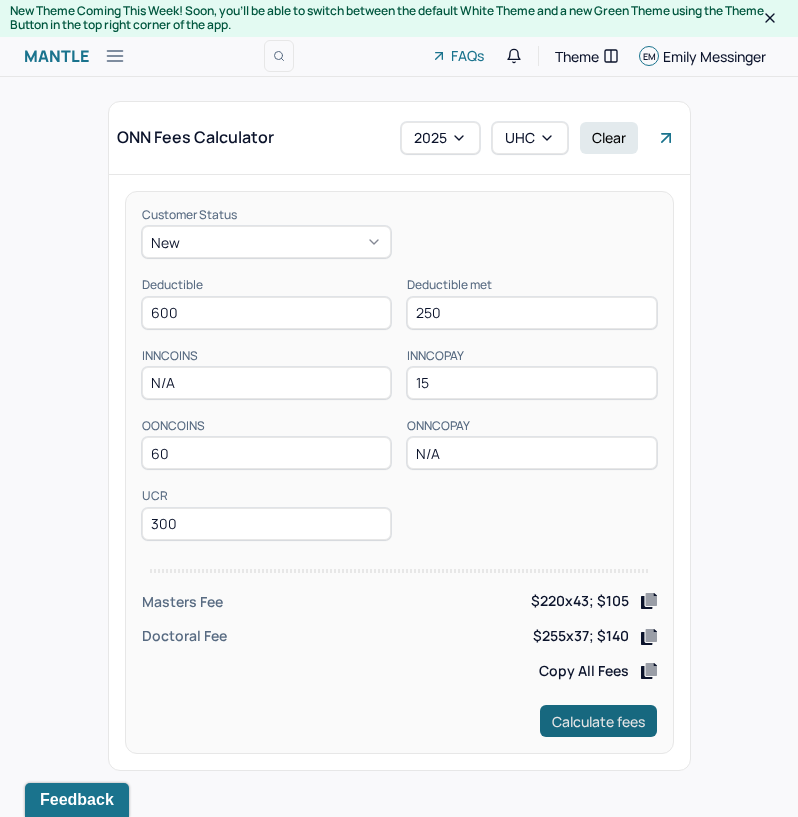 type on "300" 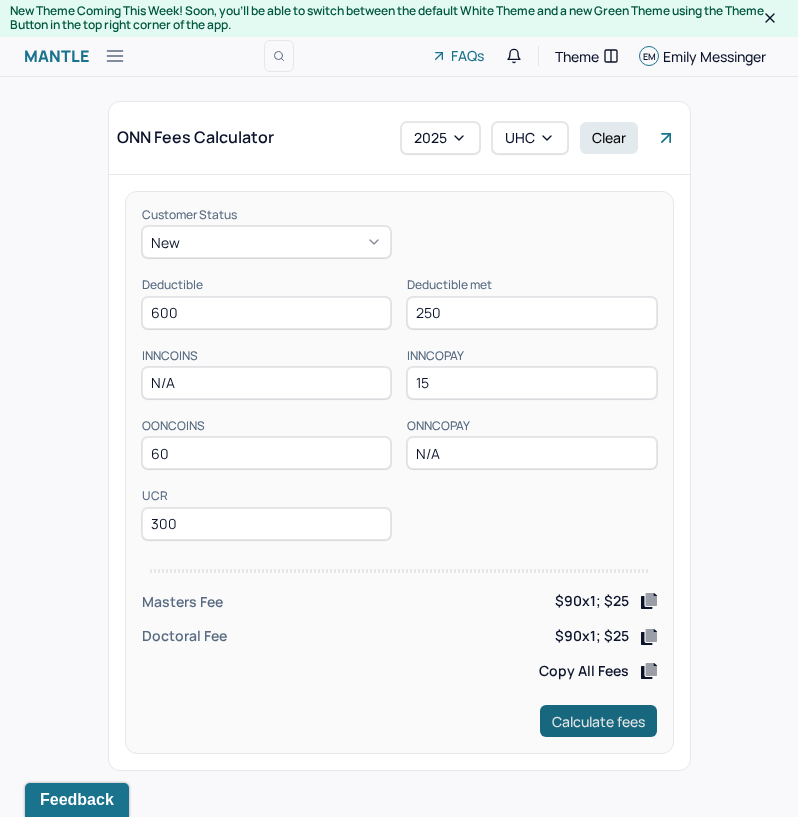 click on "Calculate fees" at bounding box center [598, 721] 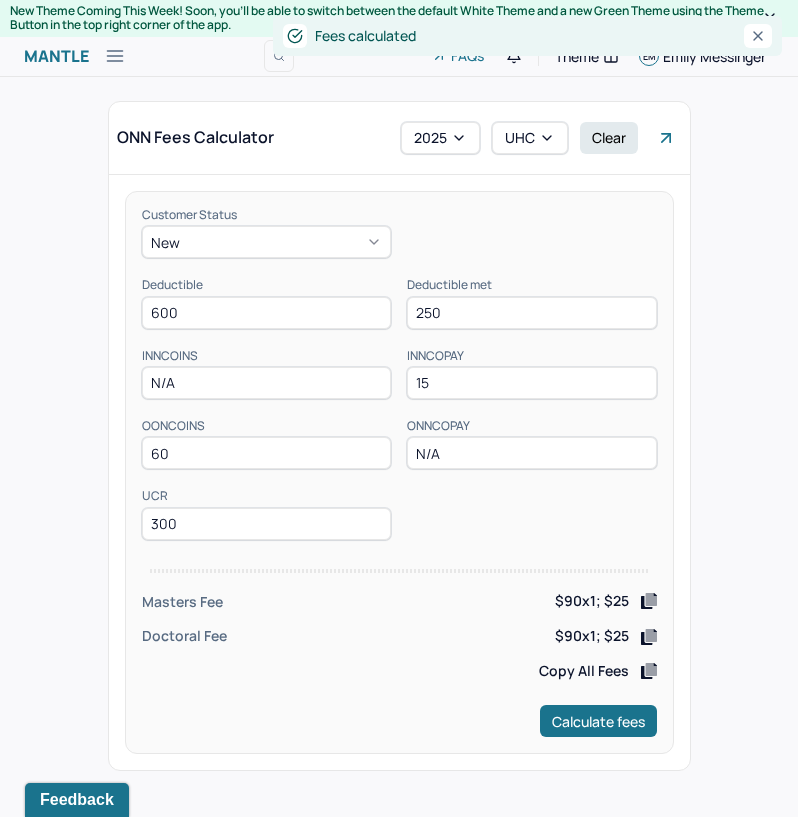 drag, startPoint x: 651, startPoint y: 598, endPoint x: 695, endPoint y: 618, distance: 48.332184 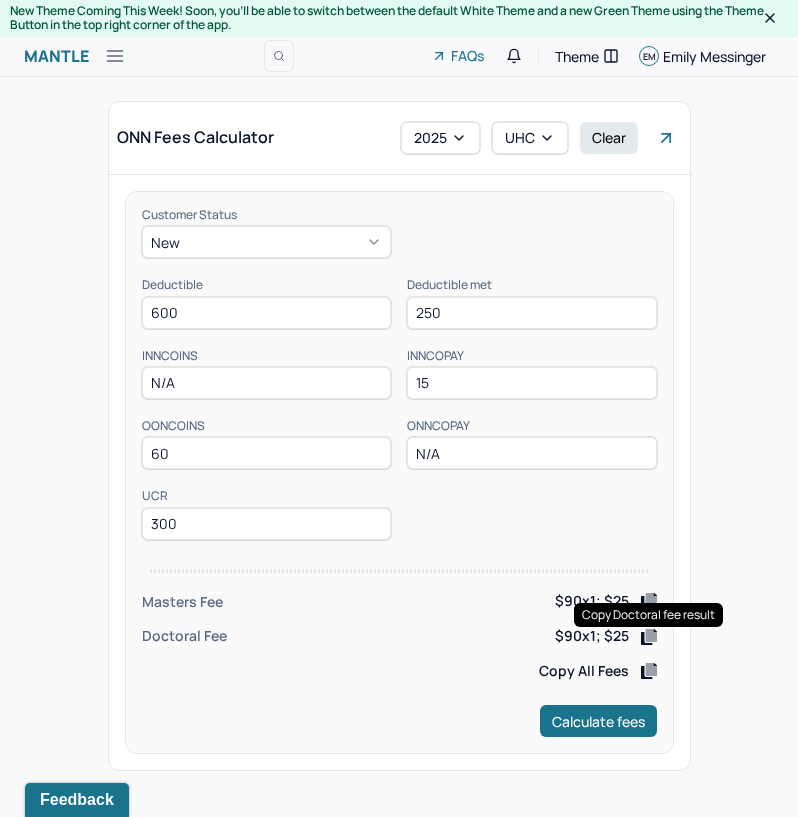click 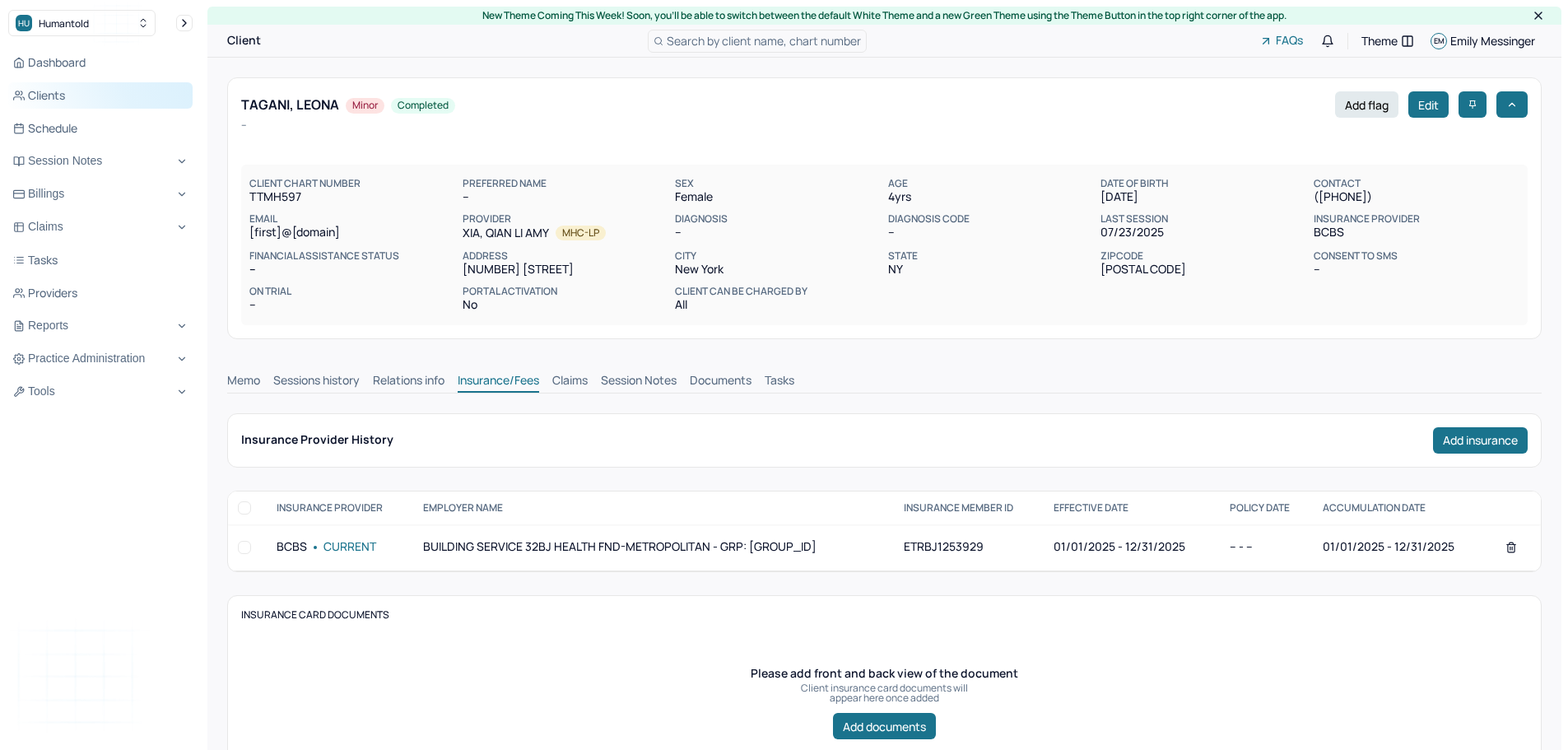 scroll, scrollTop: 0, scrollLeft: 0, axis: both 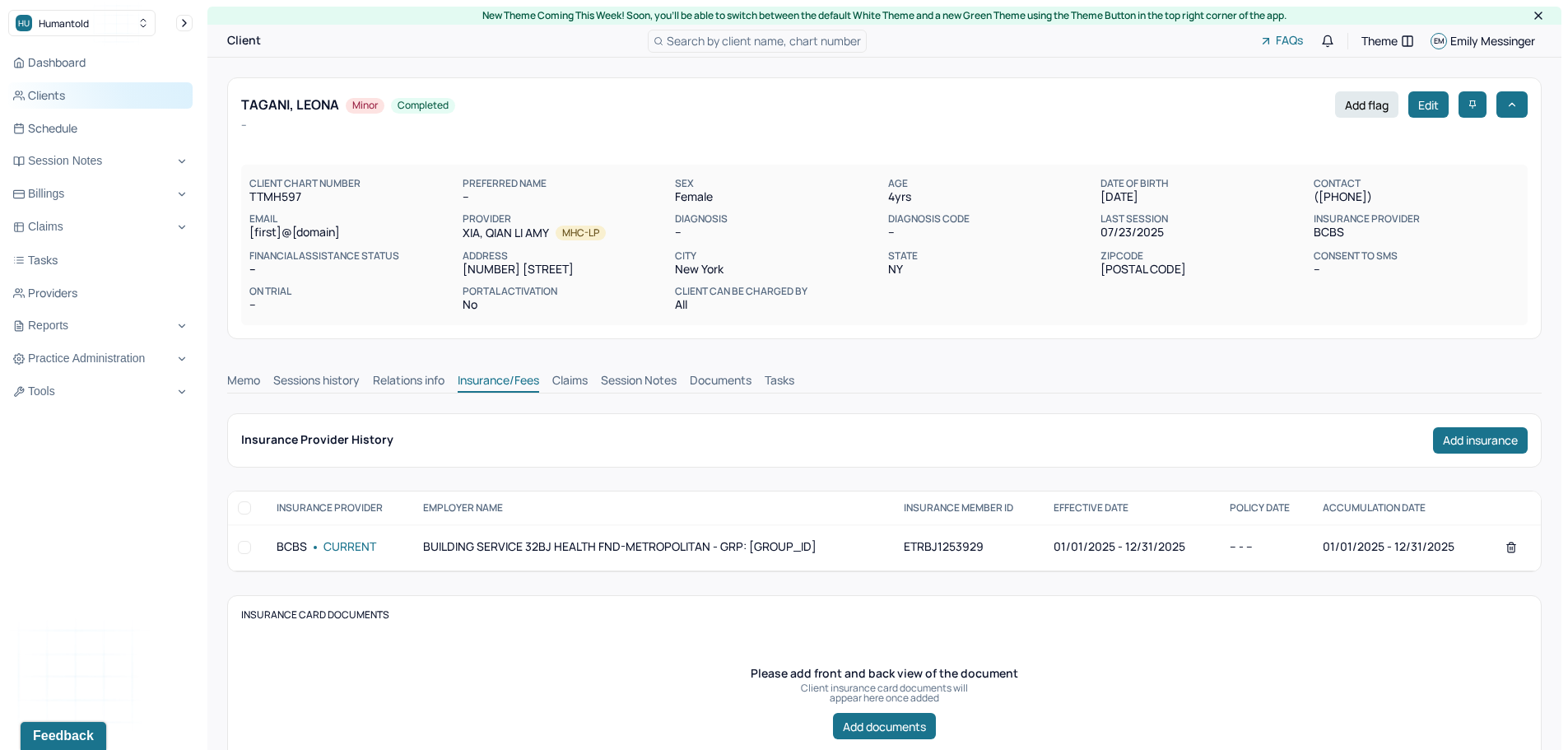click on "Clients" at bounding box center [100, 95] 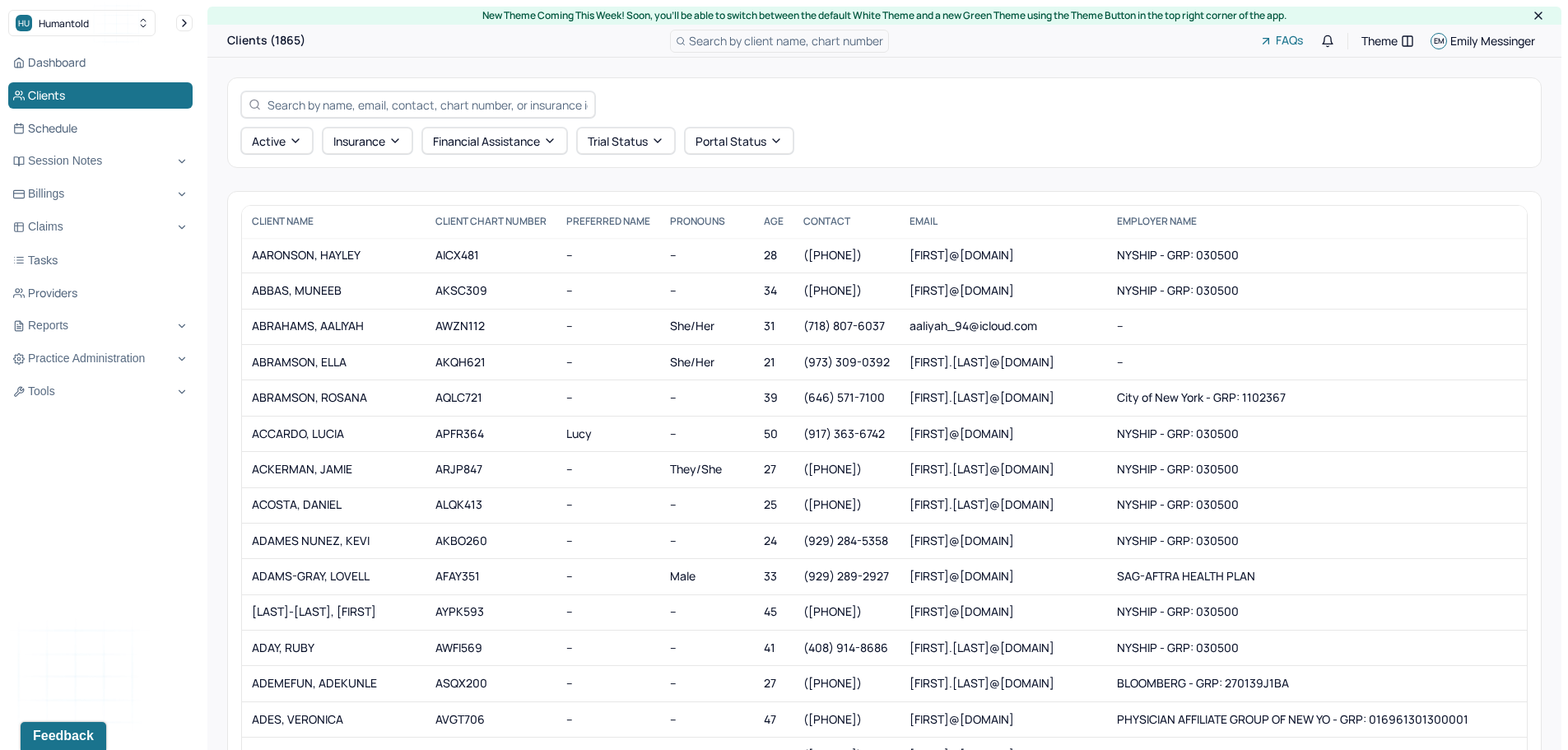 click at bounding box center (427, 105) 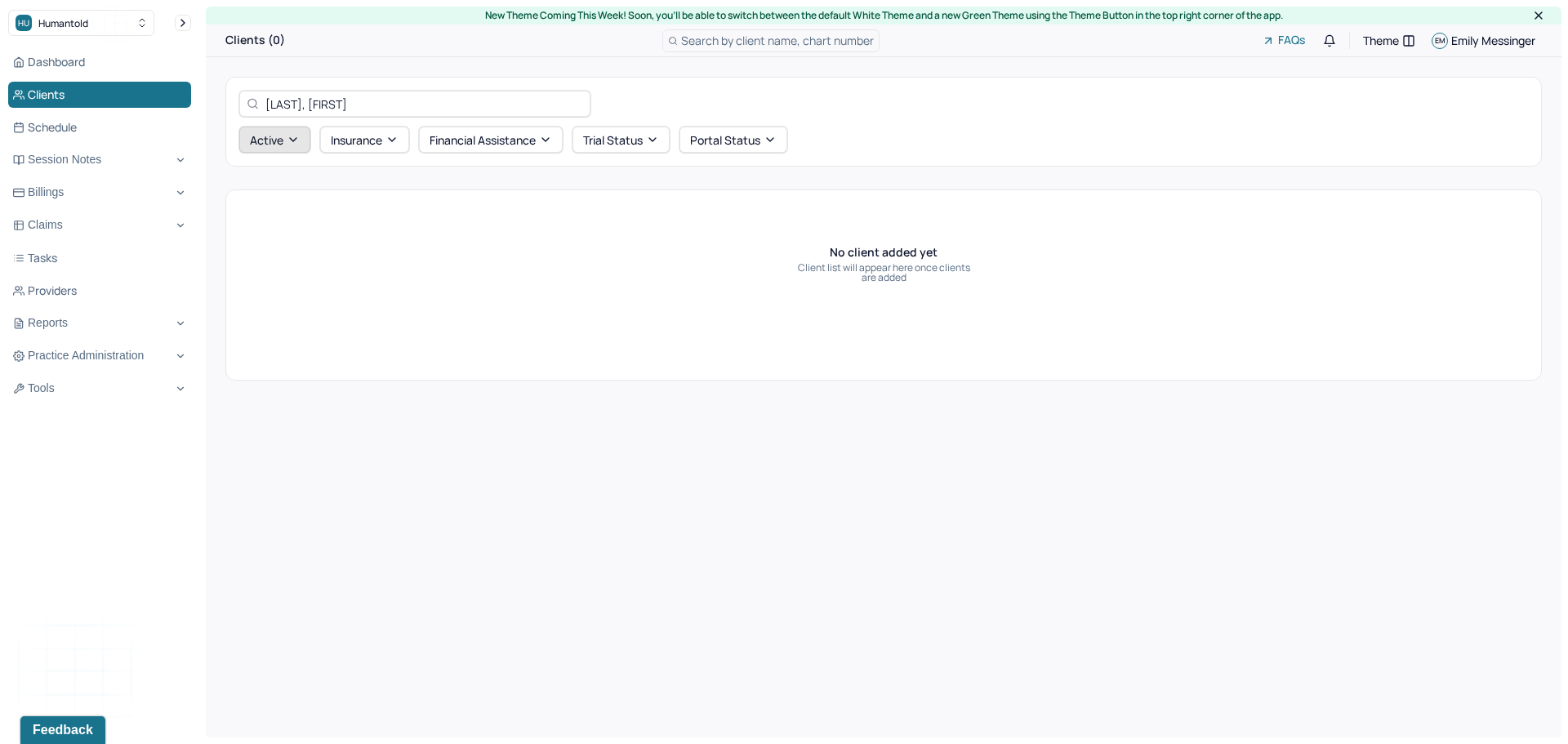 type on "[LAST], [FIRST]" 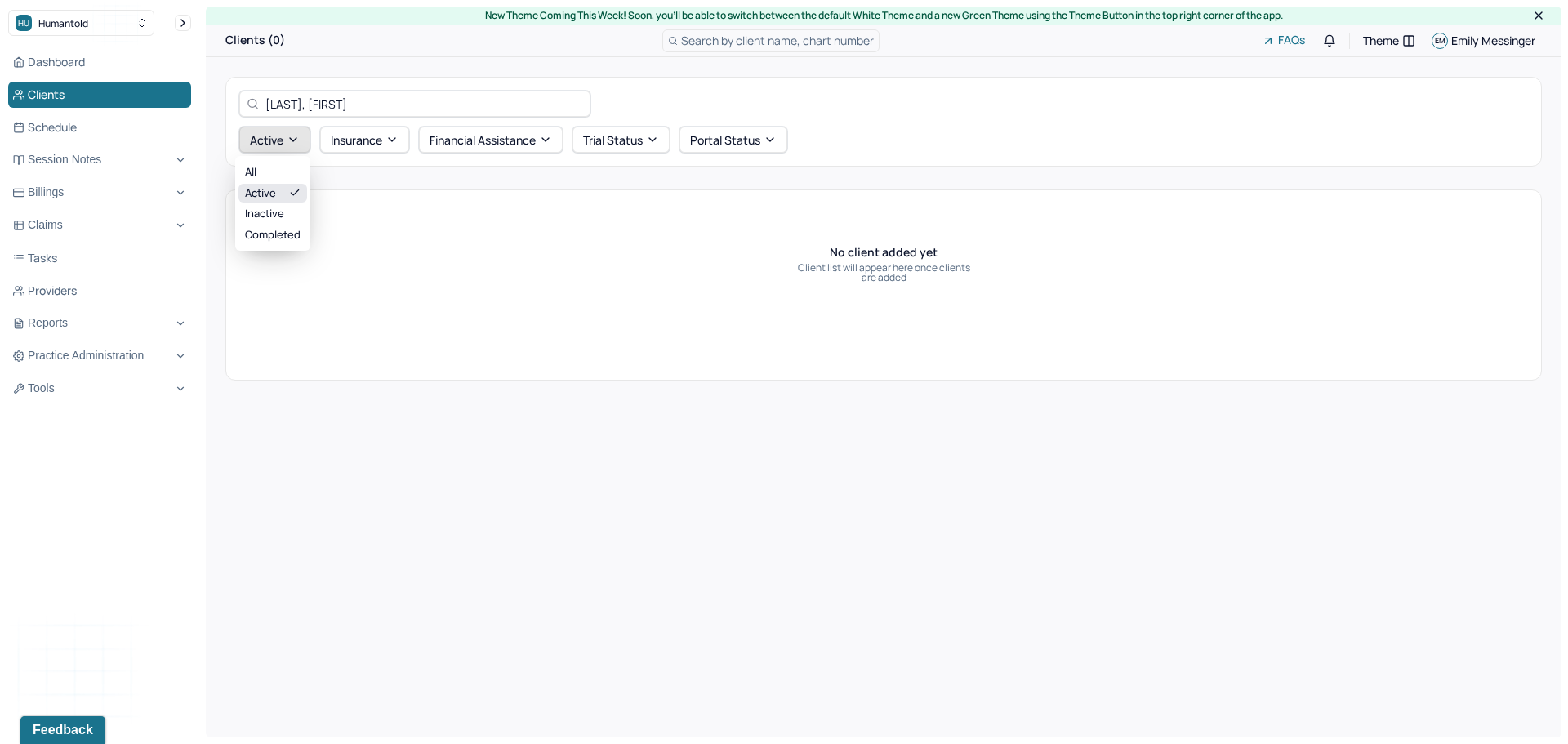 click on "Active" at bounding box center (274, 140) 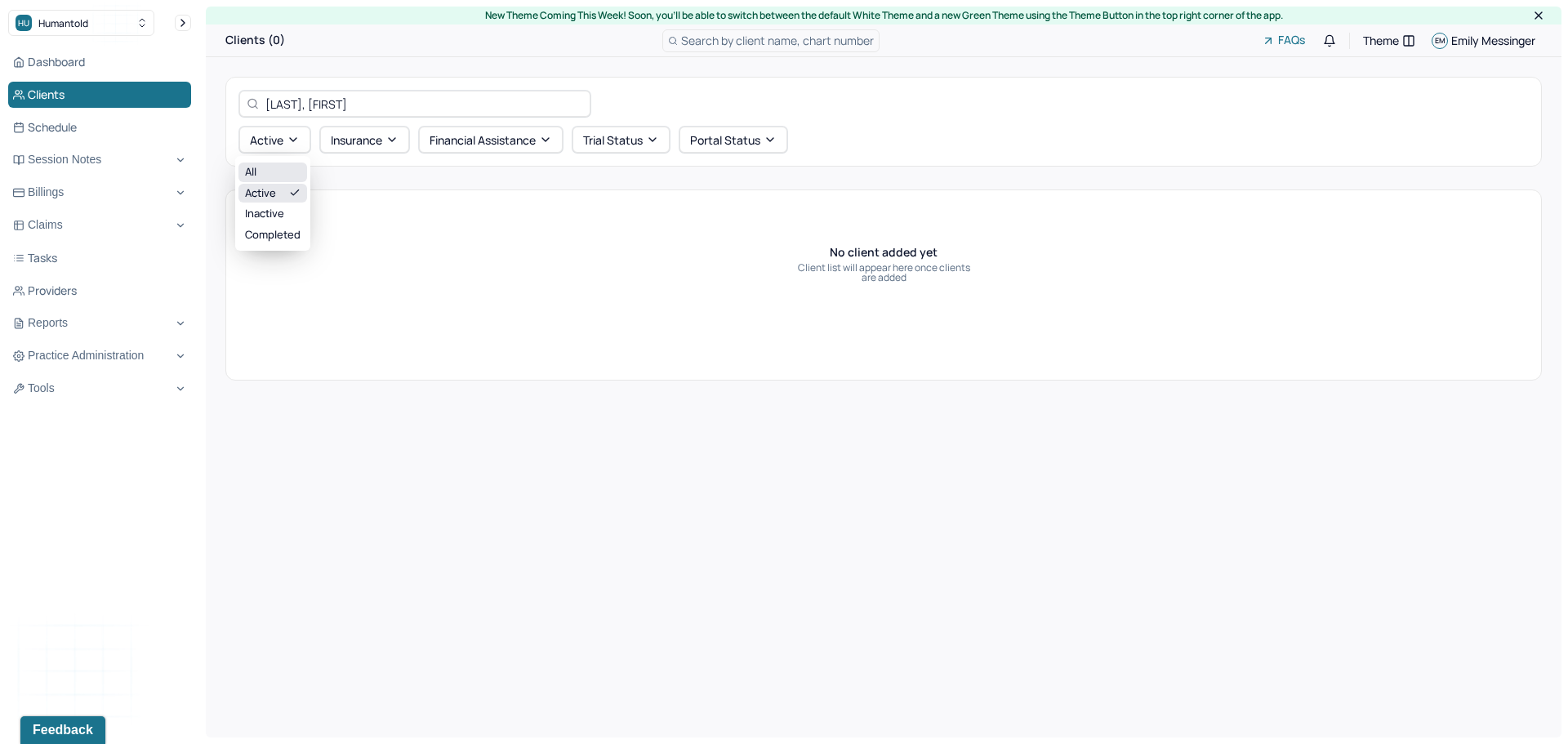 click on "All" at bounding box center [273, 172] 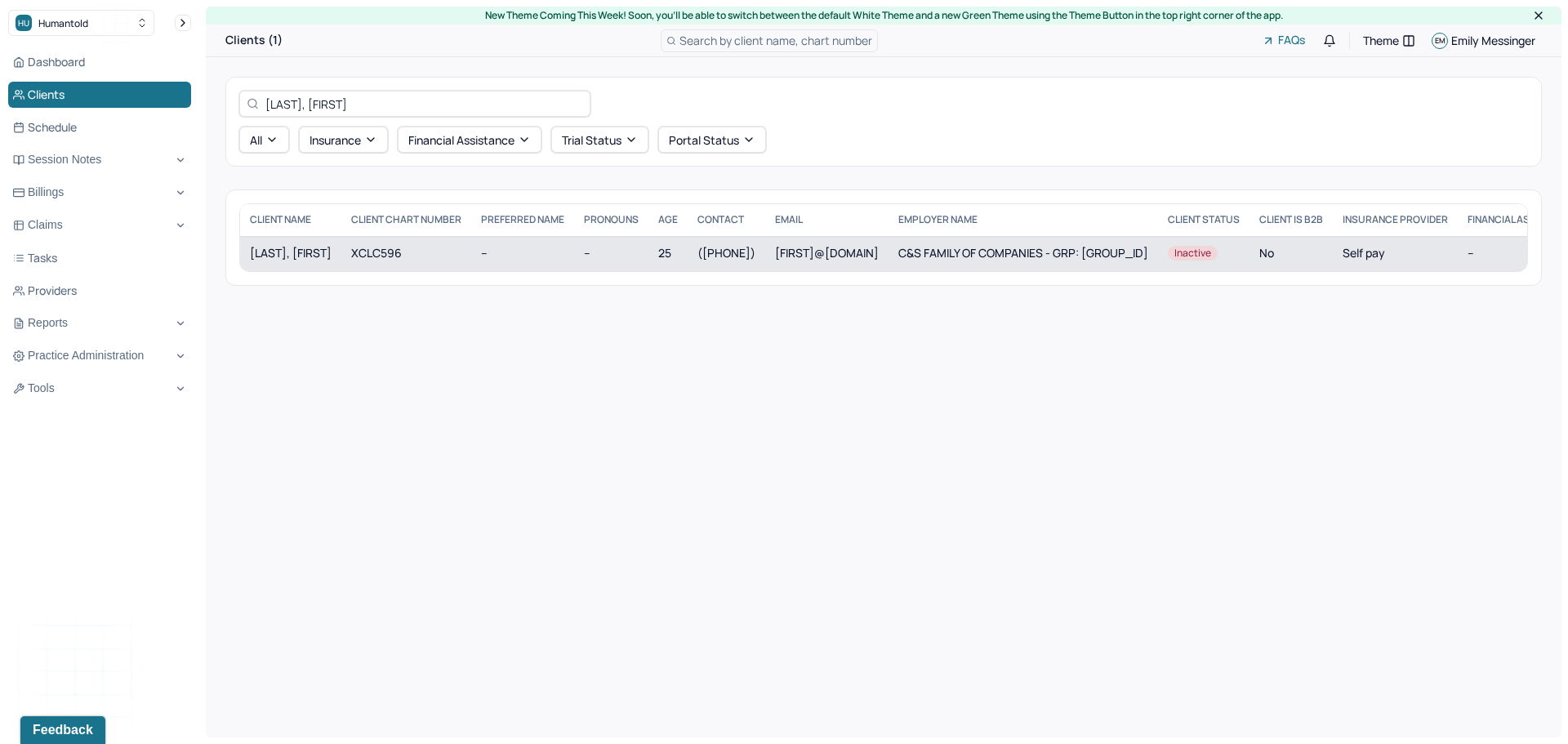 click on "XCLC596" at bounding box center [406, 253] 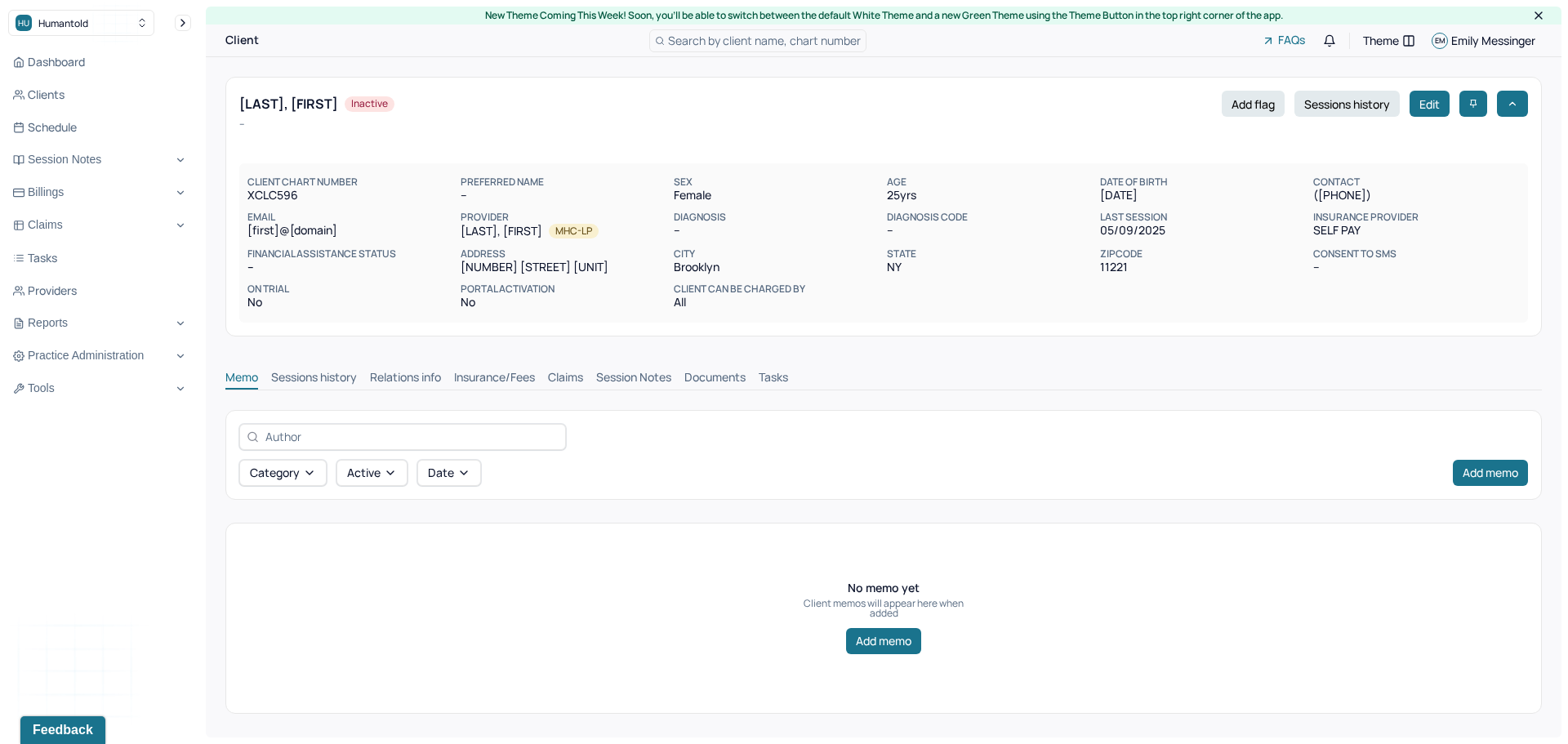 click on "Claims" at bounding box center (565, 379) 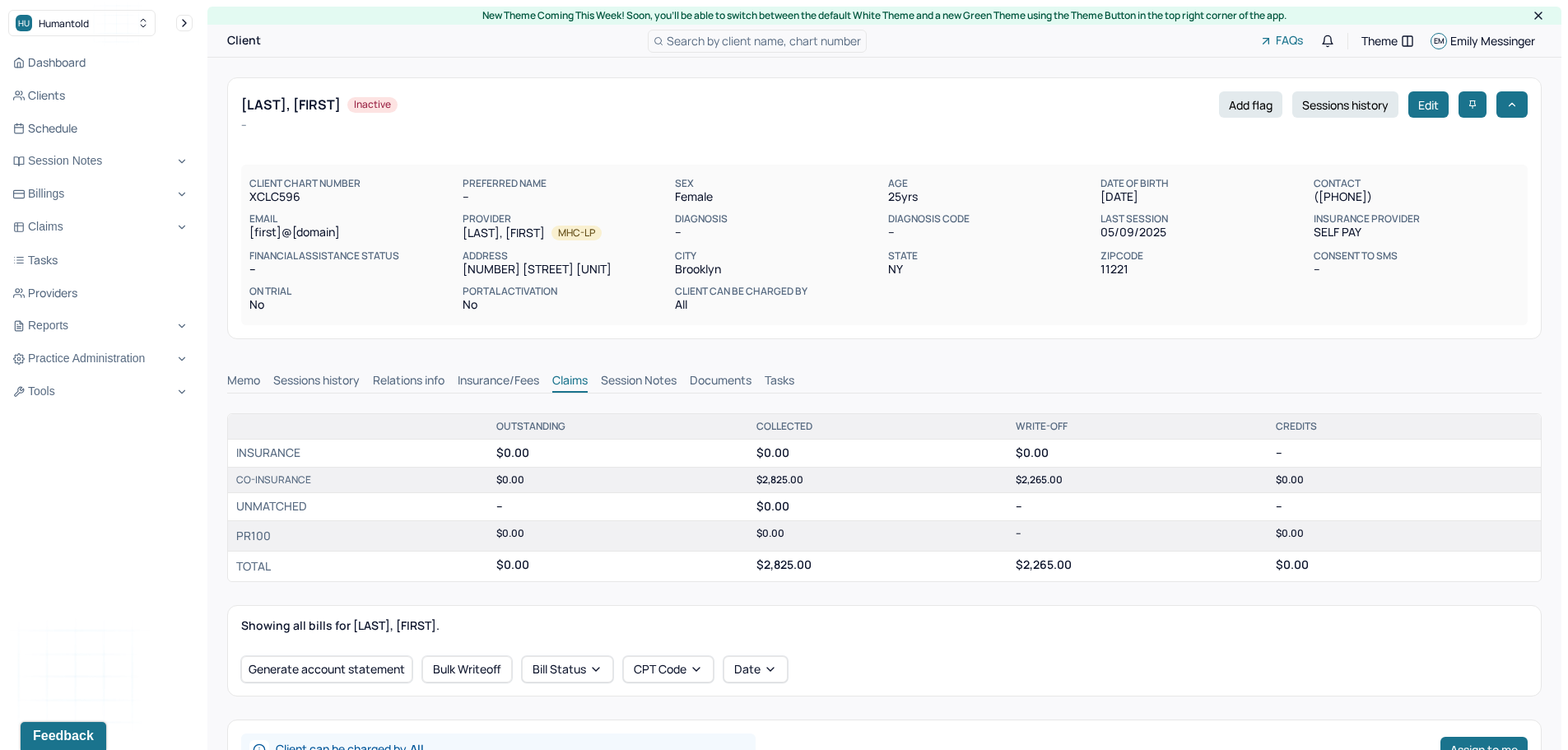 scroll, scrollTop: 329, scrollLeft: 0, axis: vertical 